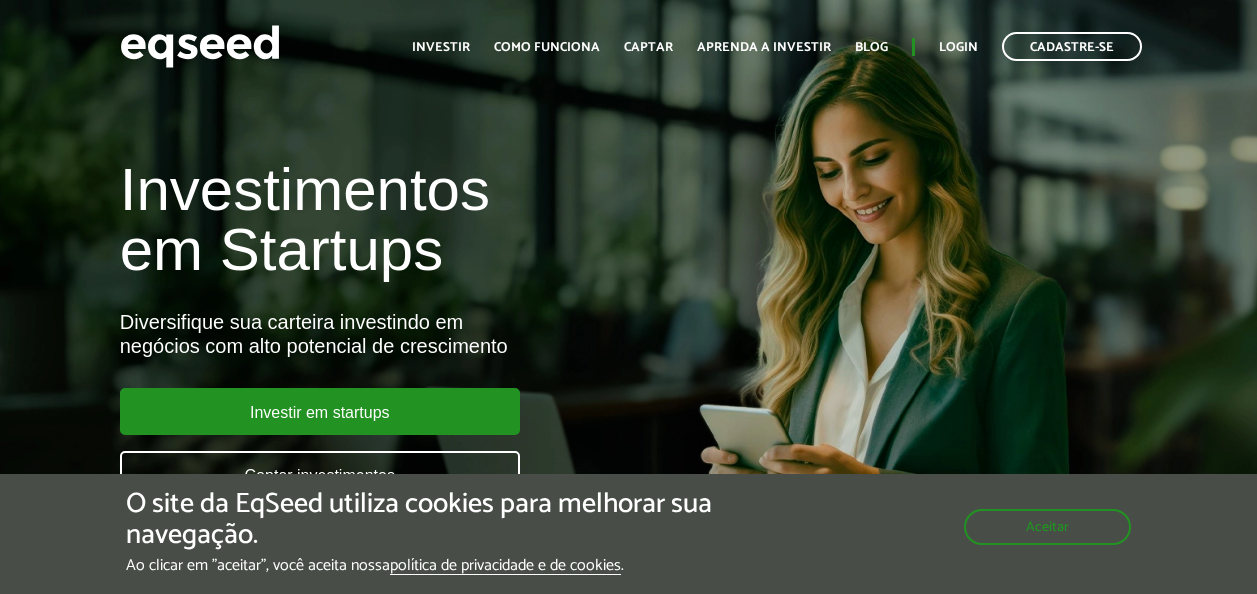 scroll, scrollTop: 0, scrollLeft: 0, axis: both 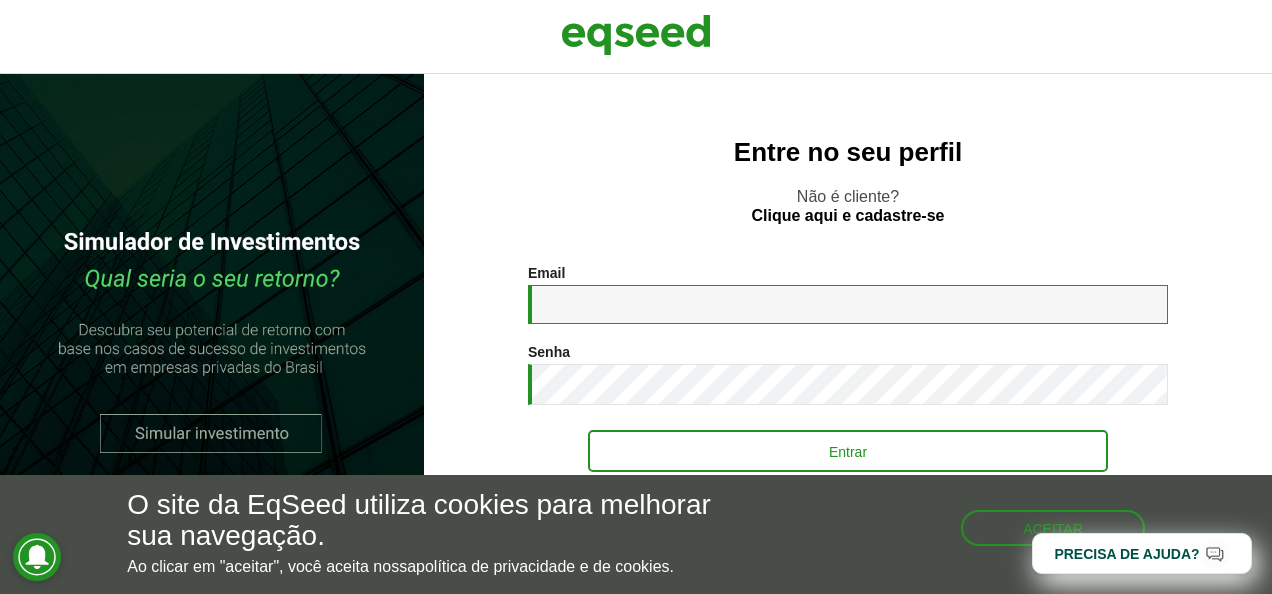 type on "**********" 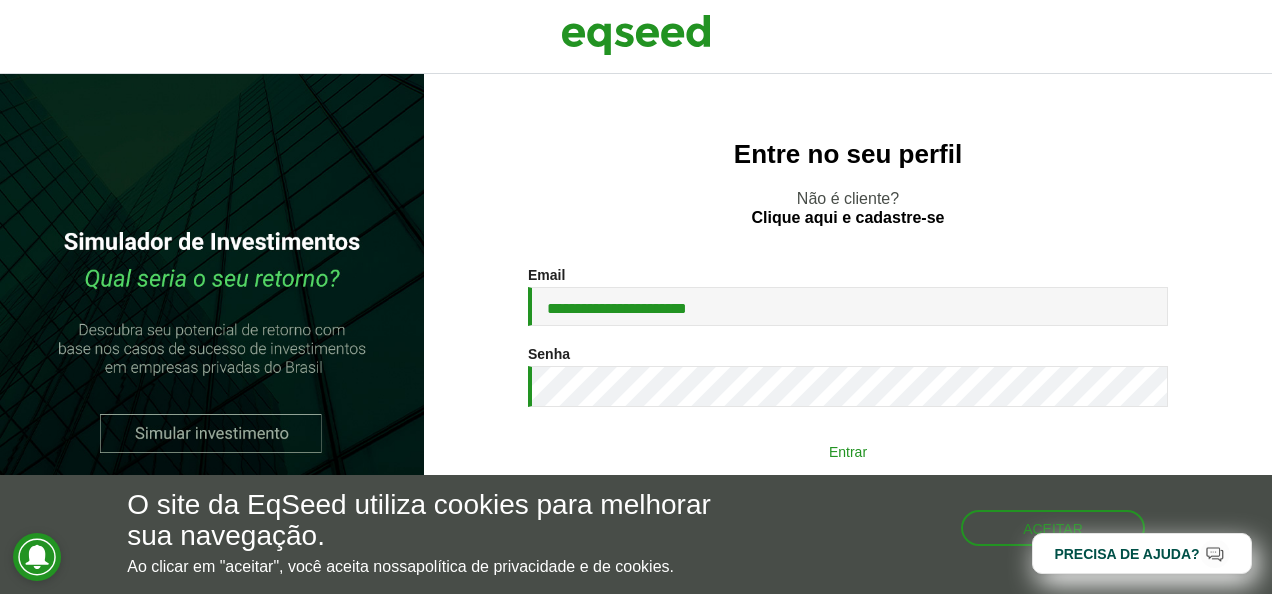 click on "Entrar" at bounding box center [848, 451] 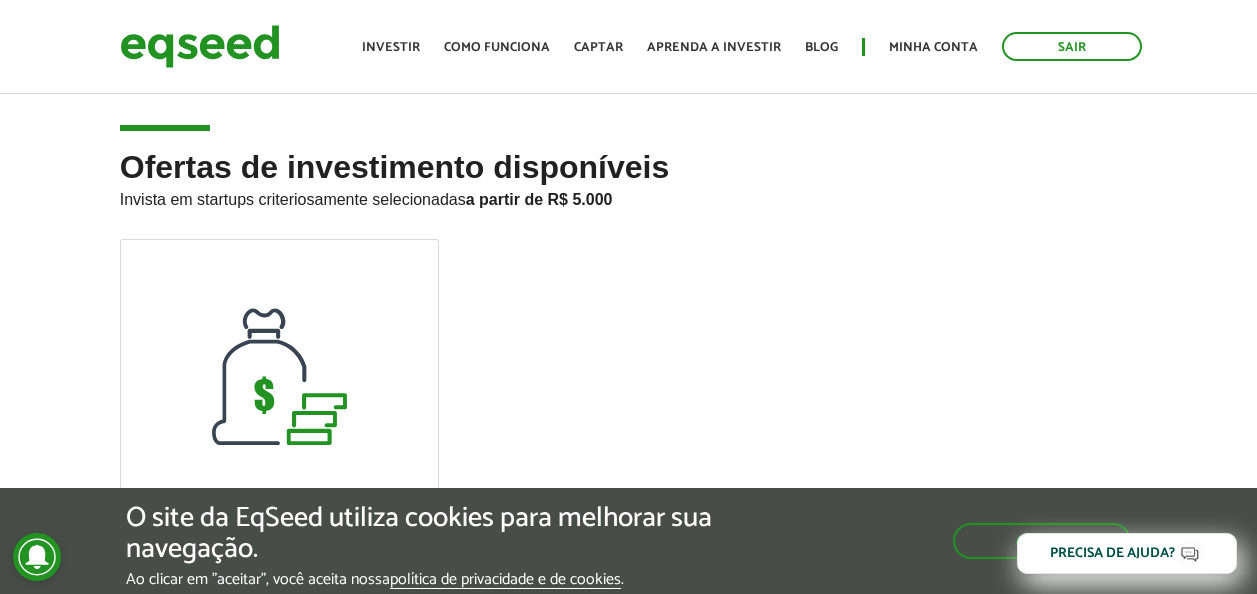 scroll, scrollTop: 0, scrollLeft: 0, axis: both 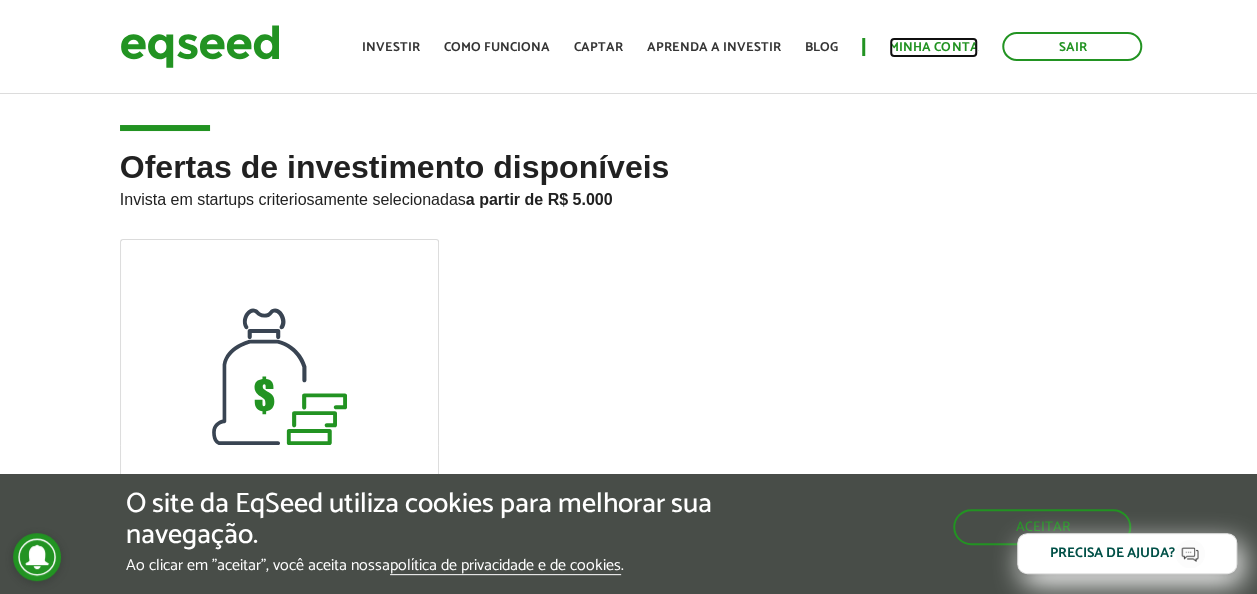 click on "Minha conta" at bounding box center (933, 47) 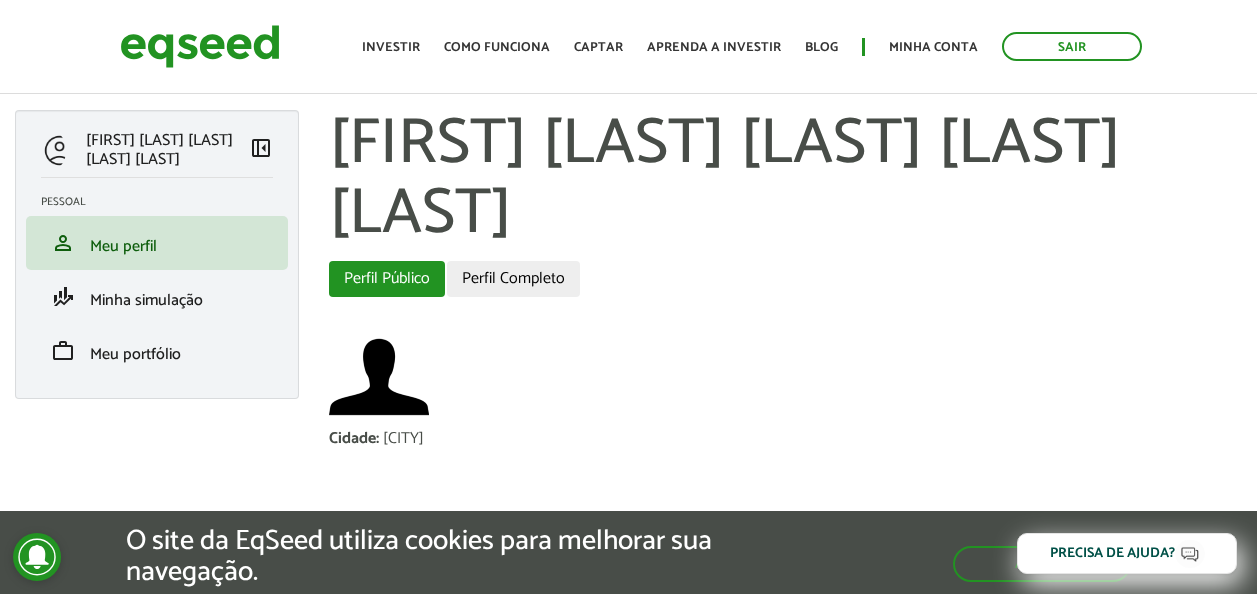 scroll, scrollTop: 0, scrollLeft: 0, axis: both 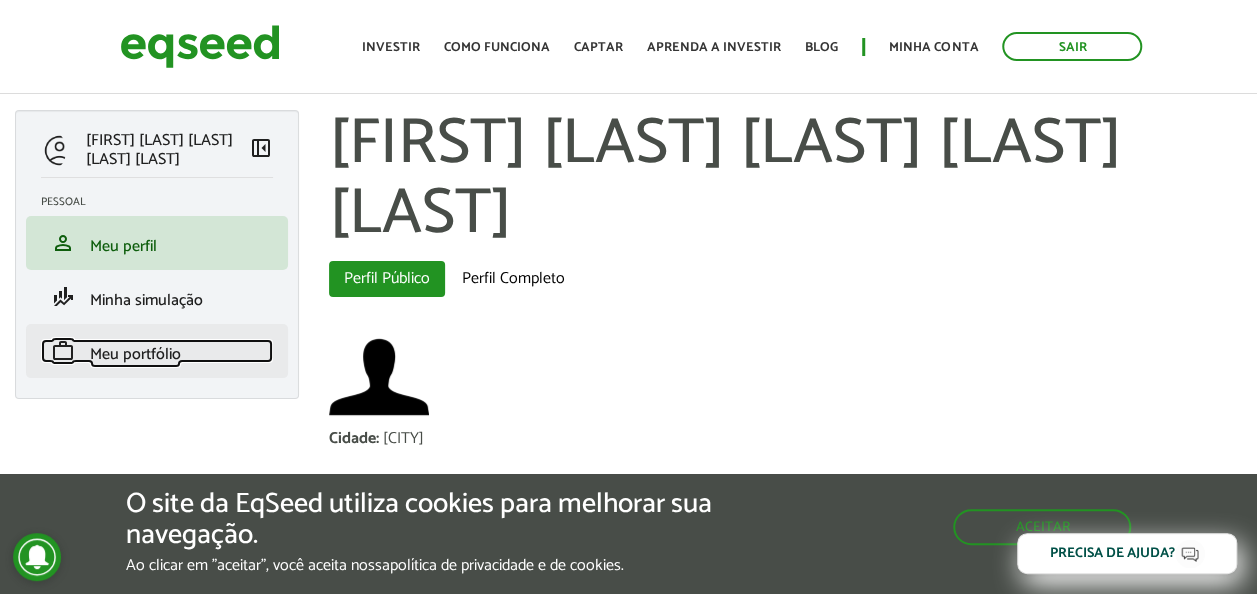 click on "Meu portfólio" at bounding box center [135, 354] 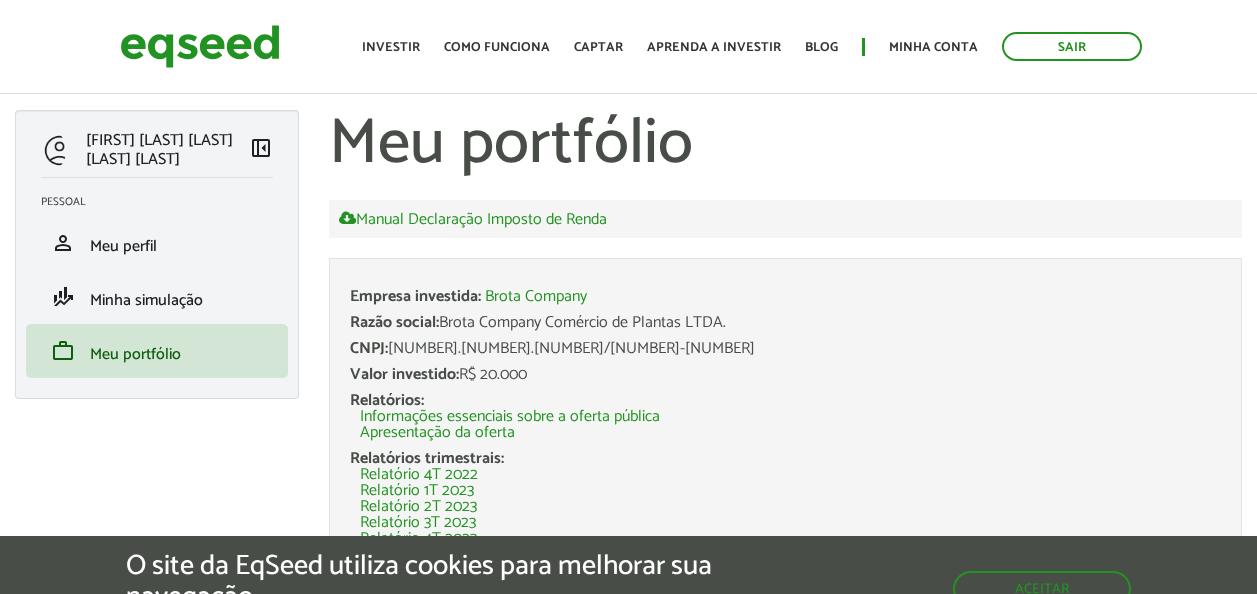 scroll, scrollTop: 0, scrollLeft: 0, axis: both 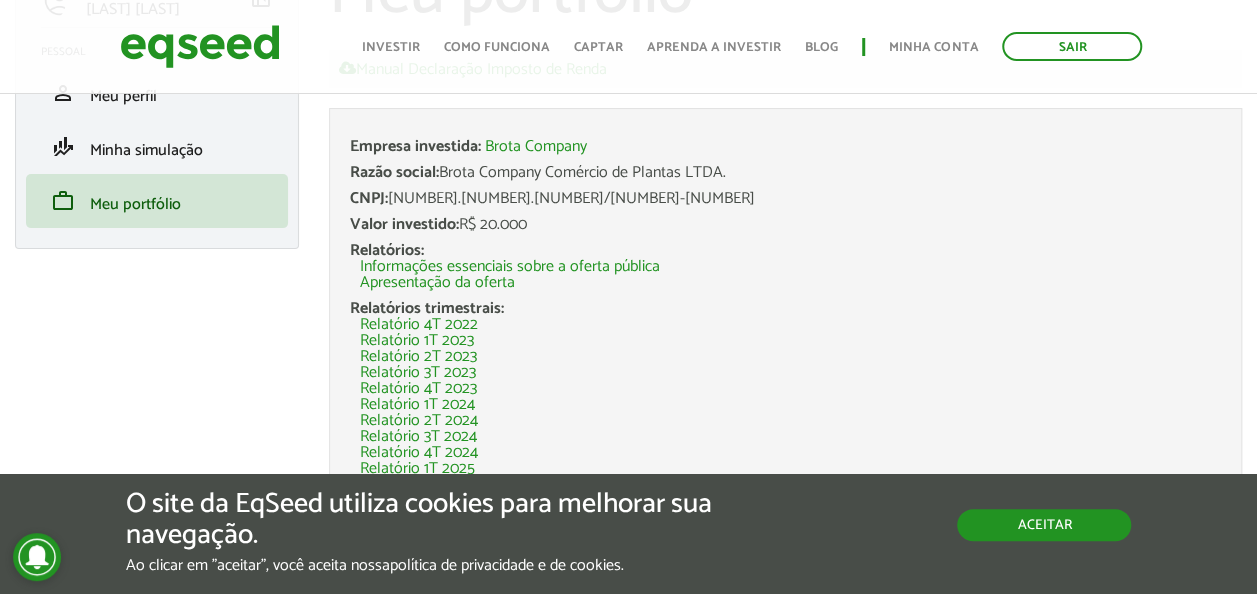 click on "Aceitar" at bounding box center (1044, 525) 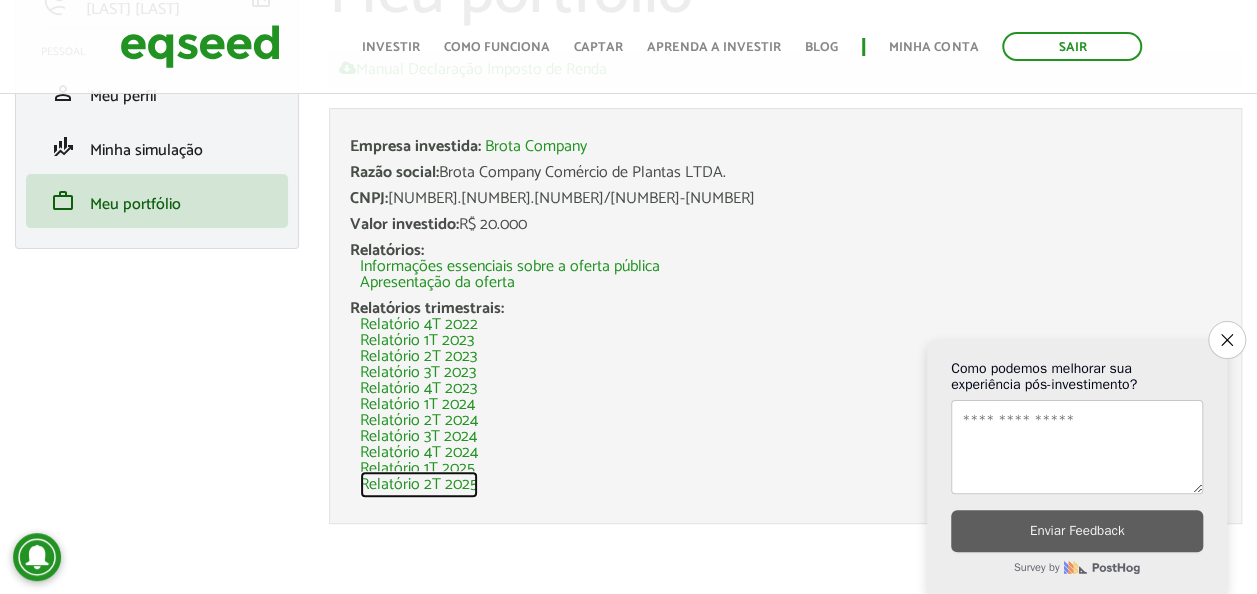 click on "Relatório 2T 2025" at bounding box center (419, 485) 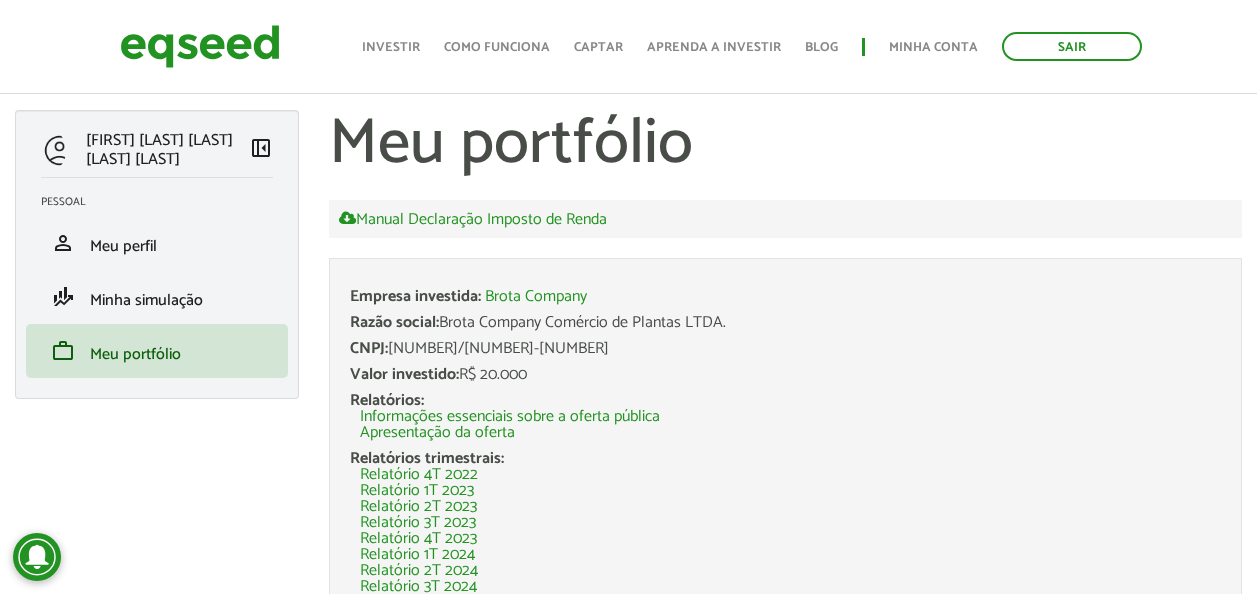 scroll, scrollTop: 150, scrollLeft: 0, axis: vertical 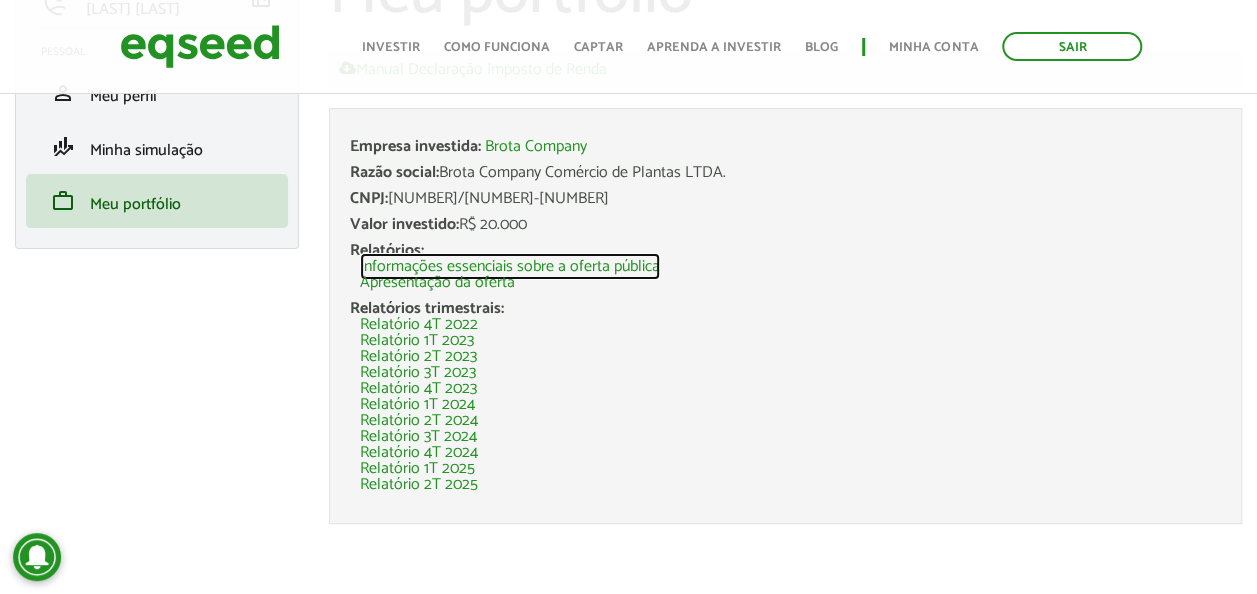 click on "Informações essenciais sobre a oferta pública" at bounding box center [510, 267] 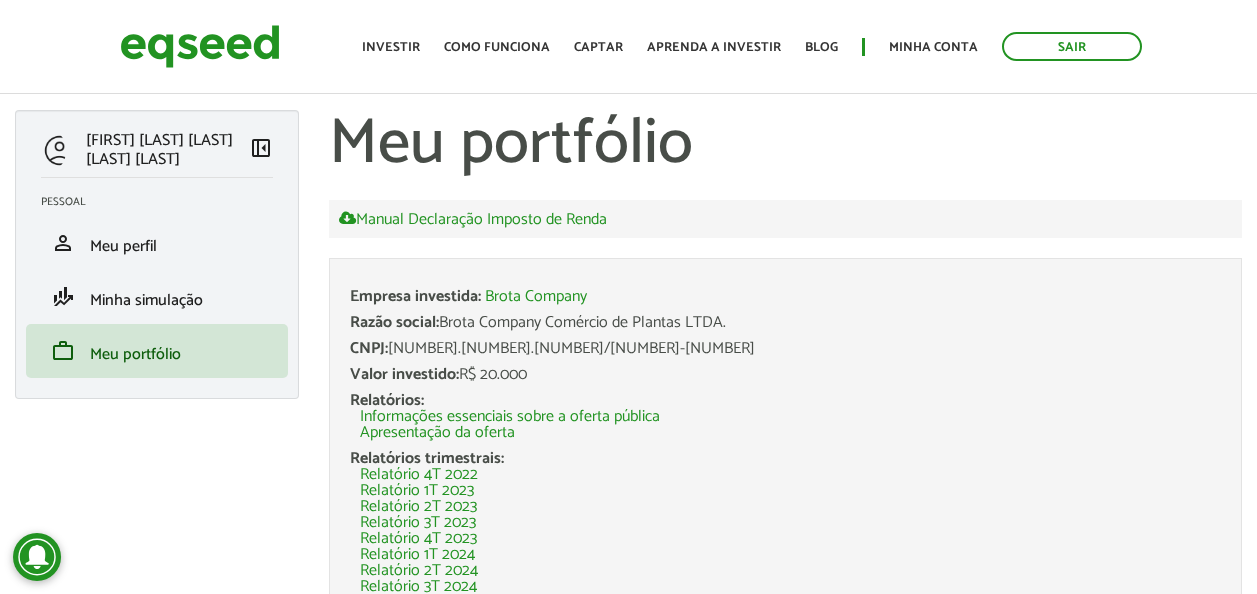 scroll, scrollTop: 0, scrollLeft: 0, axis: both 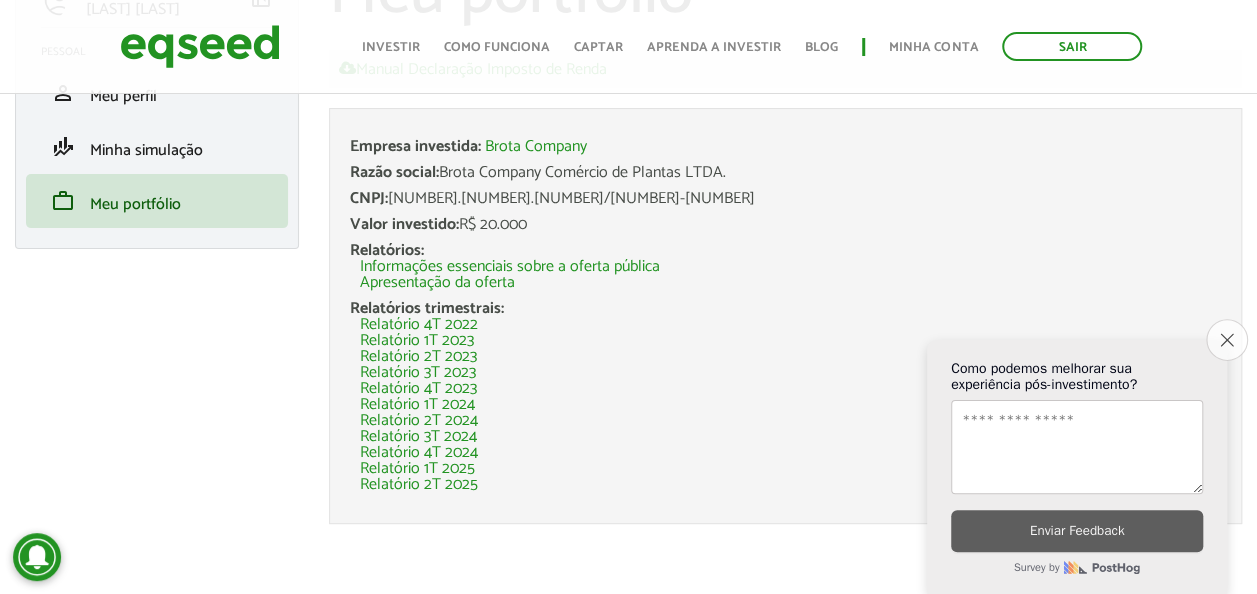 click on "Close survey" at bounding box center [1227, 340] 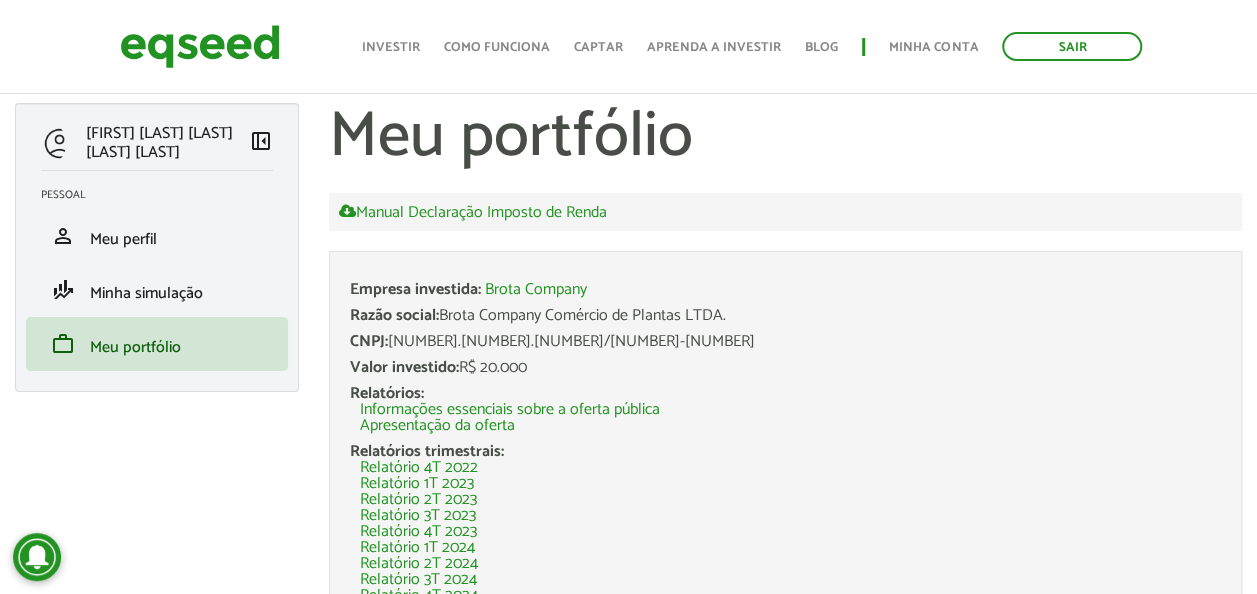 scroll, scrollTop: 8, scrollLeft: 0, axis: vertical 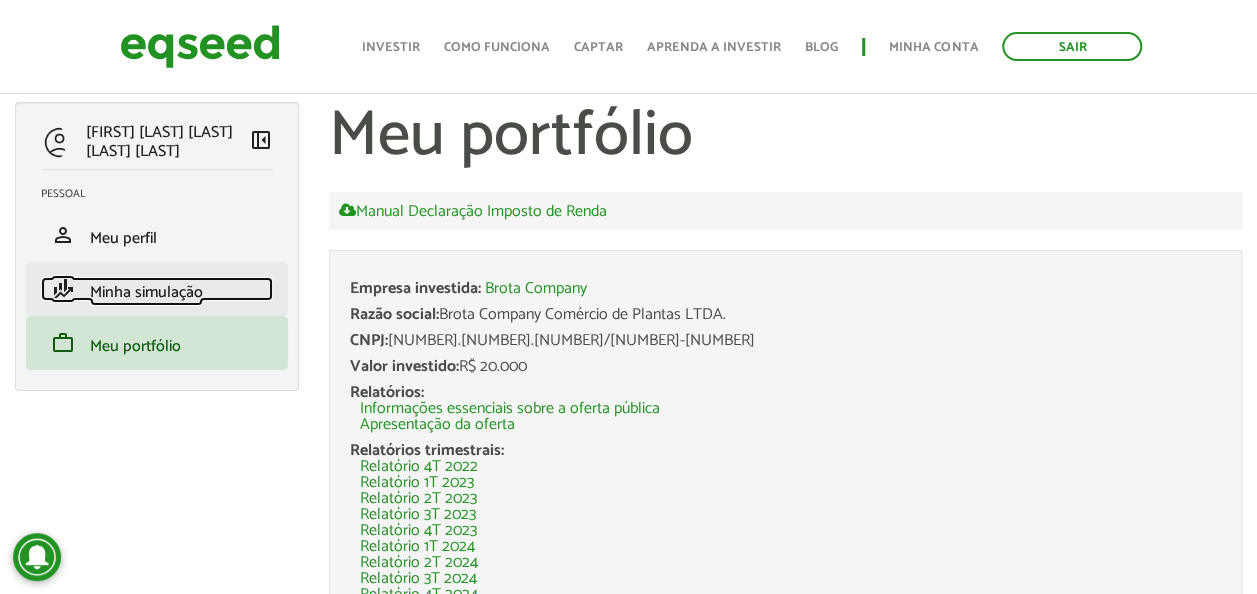 click on "finance_mode Minha simulação" at bounding box center [157, 289] 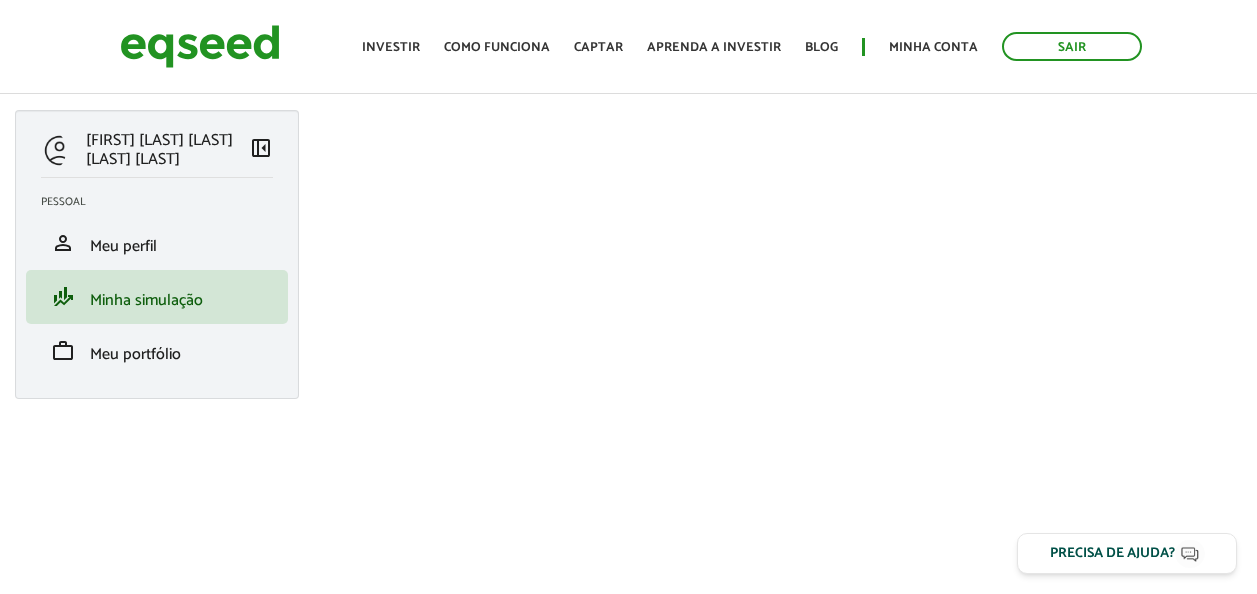 scroll, scrollTop: 0, scrollLeft: 0, axis: both 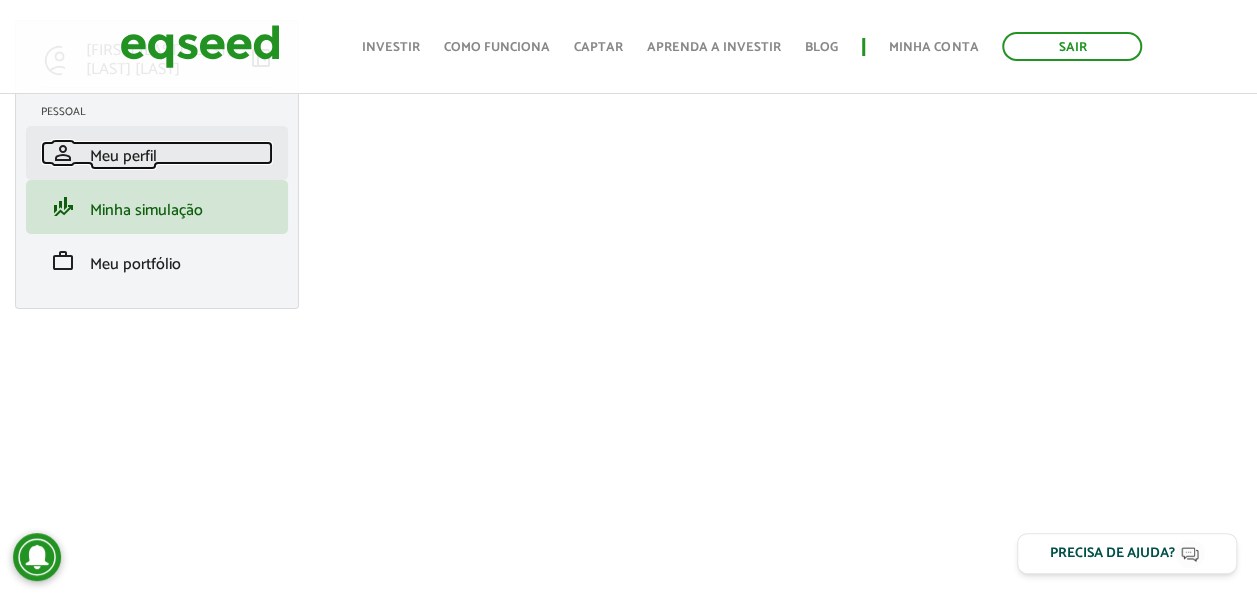click on "person Meu perfil" at bounding box center (157, 153) 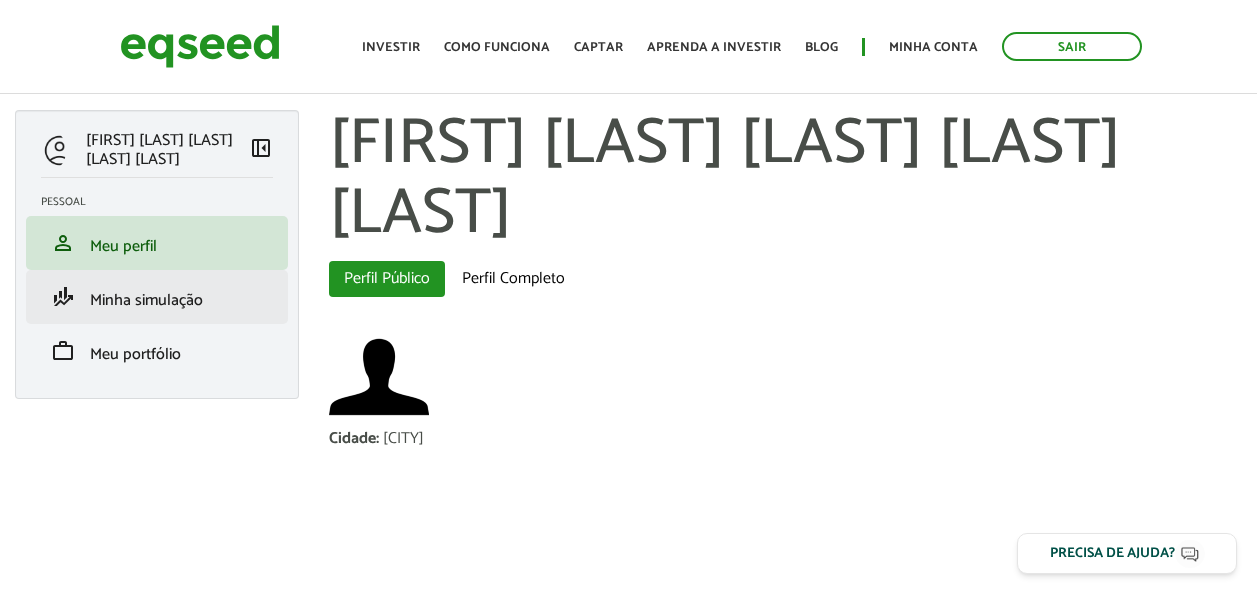 scroll, scrollTop: 0, scrollLeft: 0, axis: both 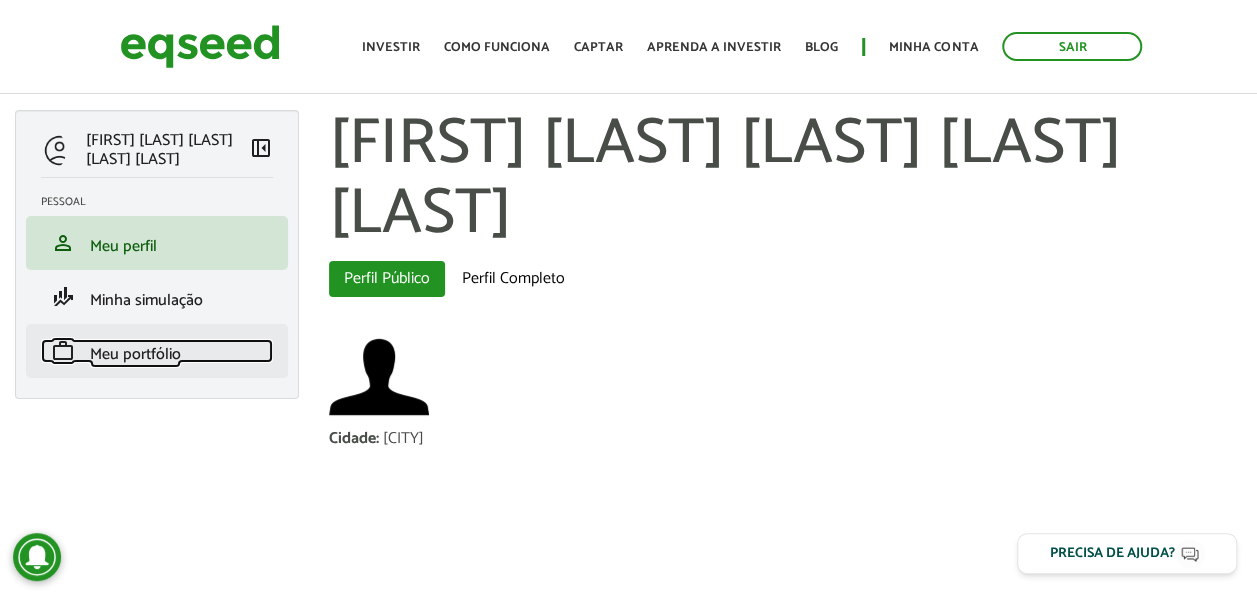 click on "work Meu portfólio" at bounding box center (157, 351) 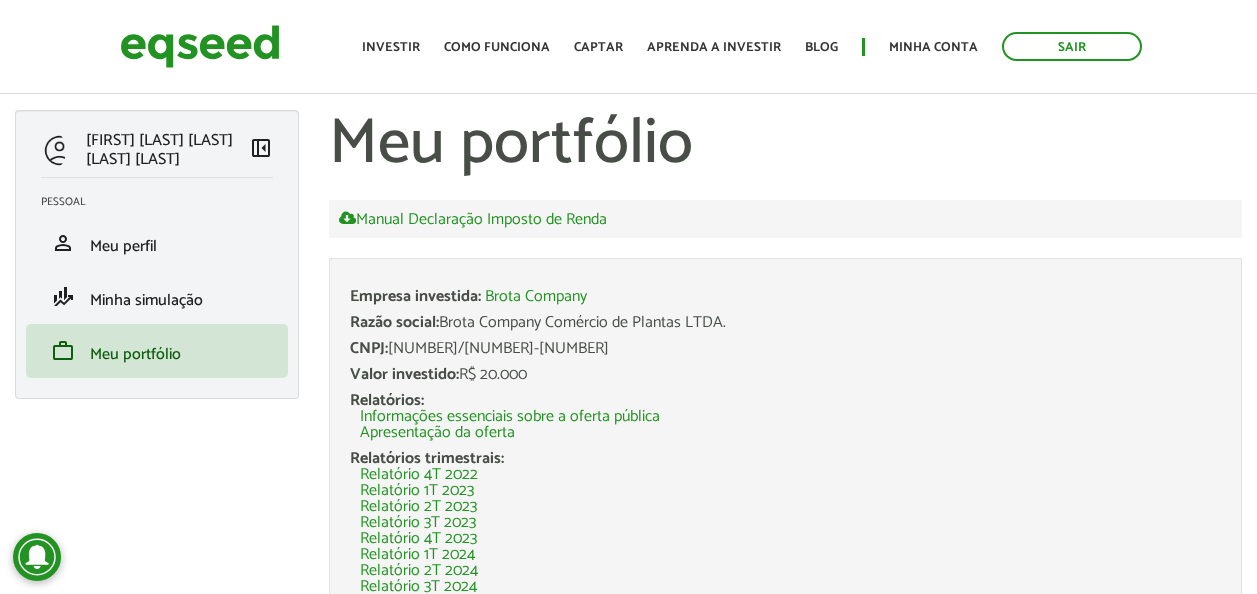 scroll, scrollTop: 0, scrollLeft: 0, axis: both 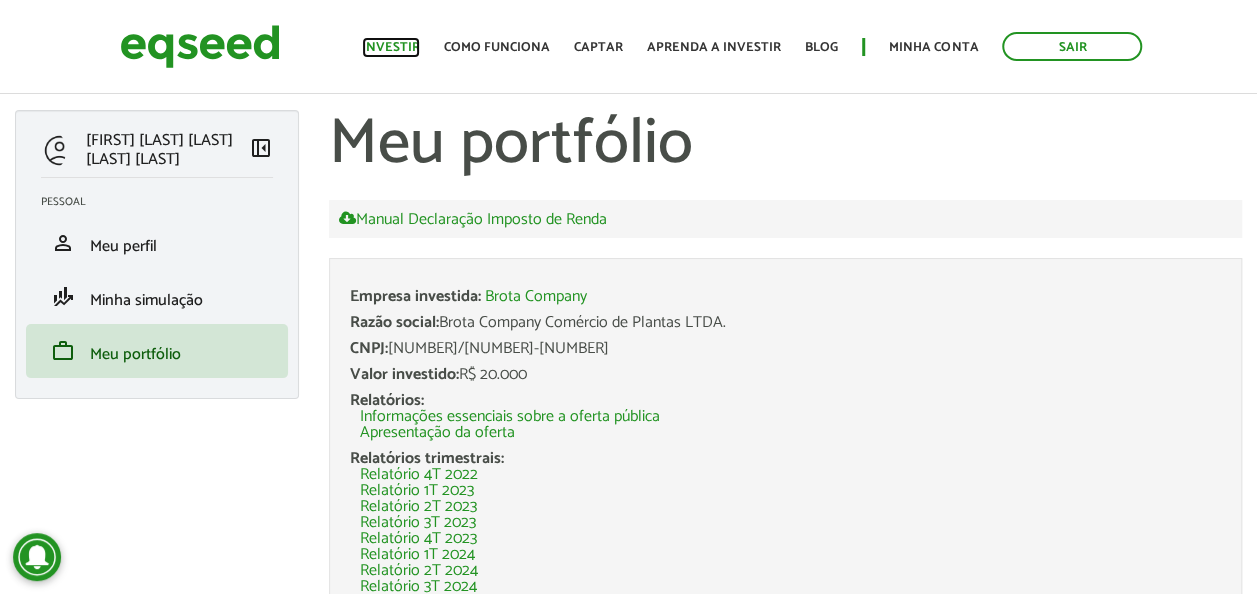 click on "Investir" at bounding box center [391, 47] 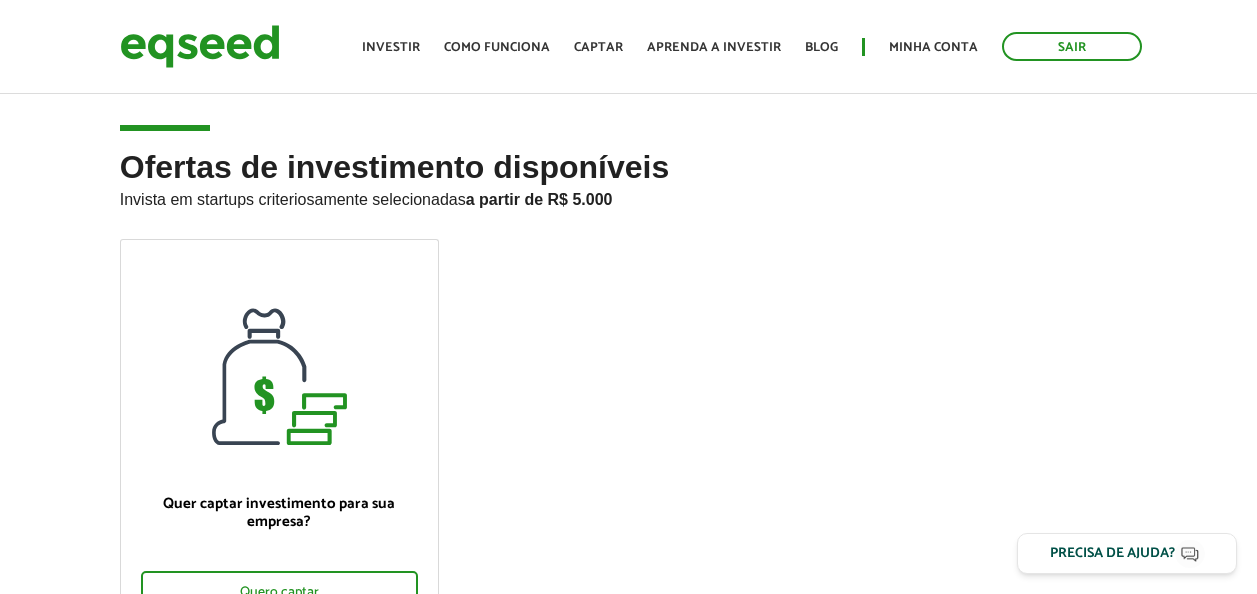 scroll, scrollTop: 0, scrollLeft: 0, axis: both 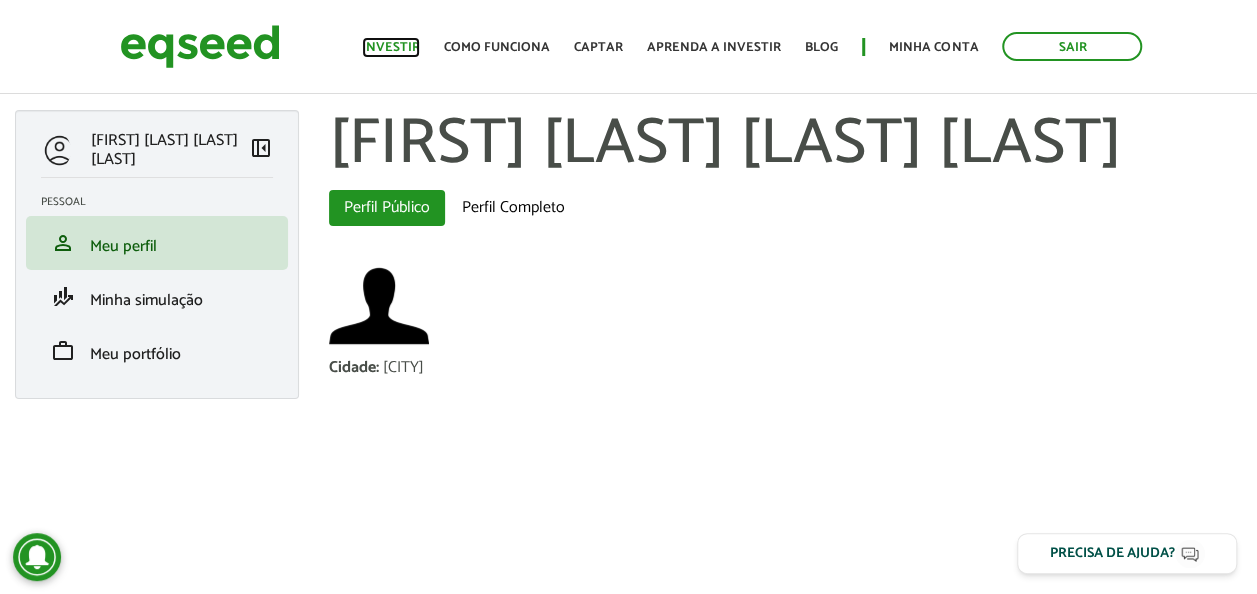 click on "Investir" at bounding box center [391, 47] 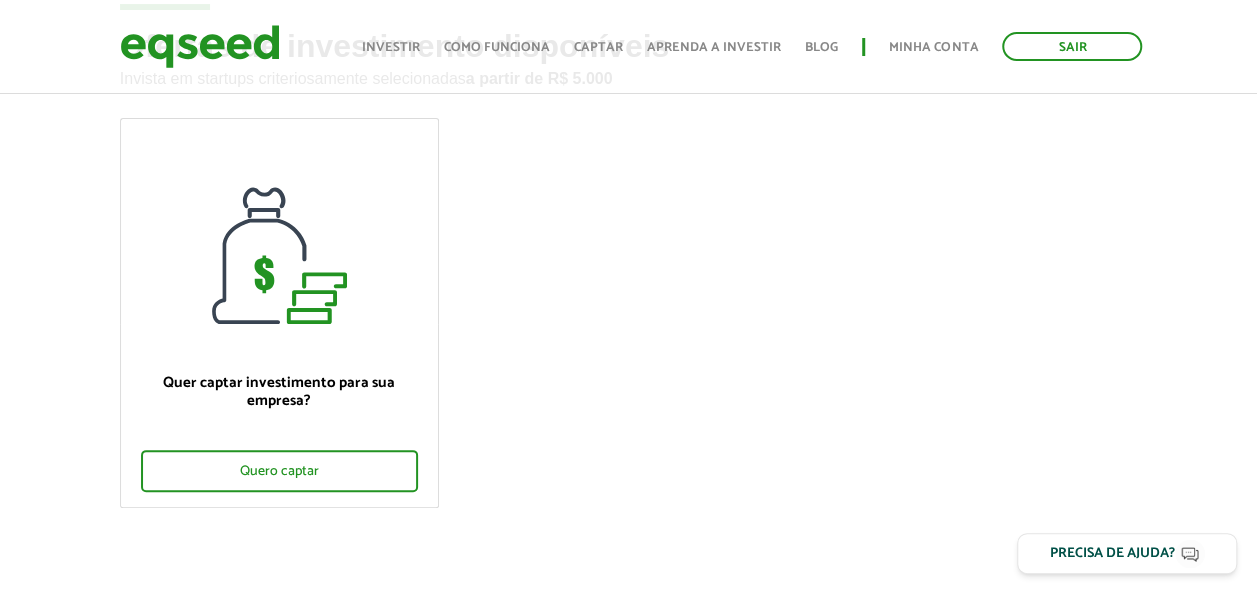 scroll, scrollTop: 0, scrollLeft: 0, axis: both 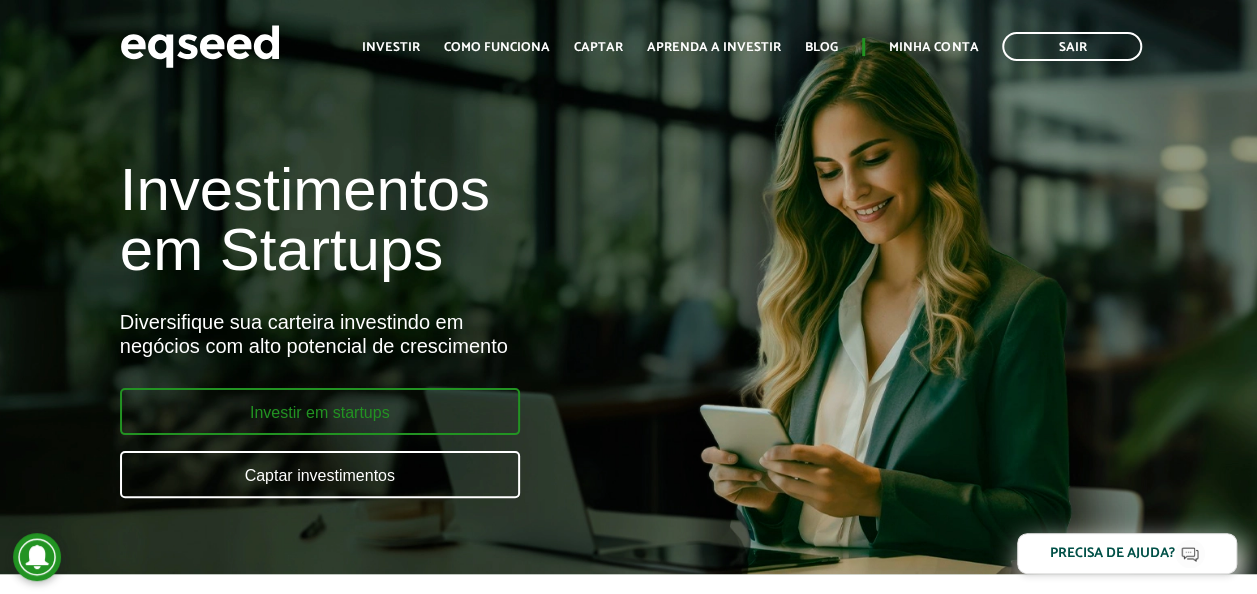 click on "Investir em startups" at bounding box center (320, 411) 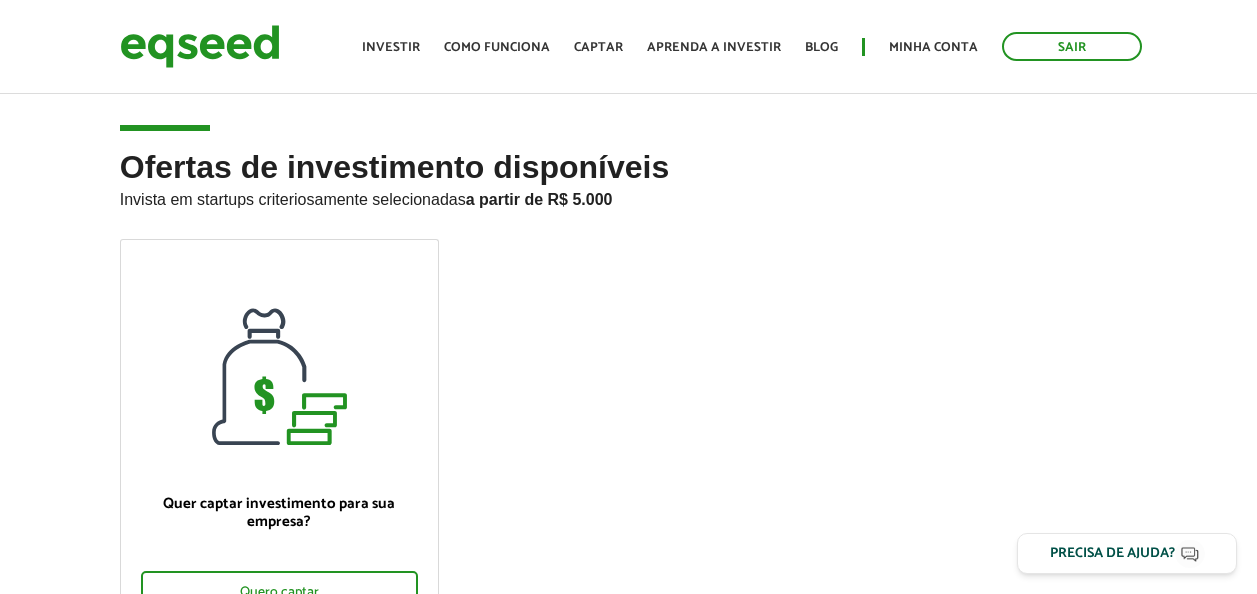scroll, scrollTop: 0, scrollLeft: 0, axis: both 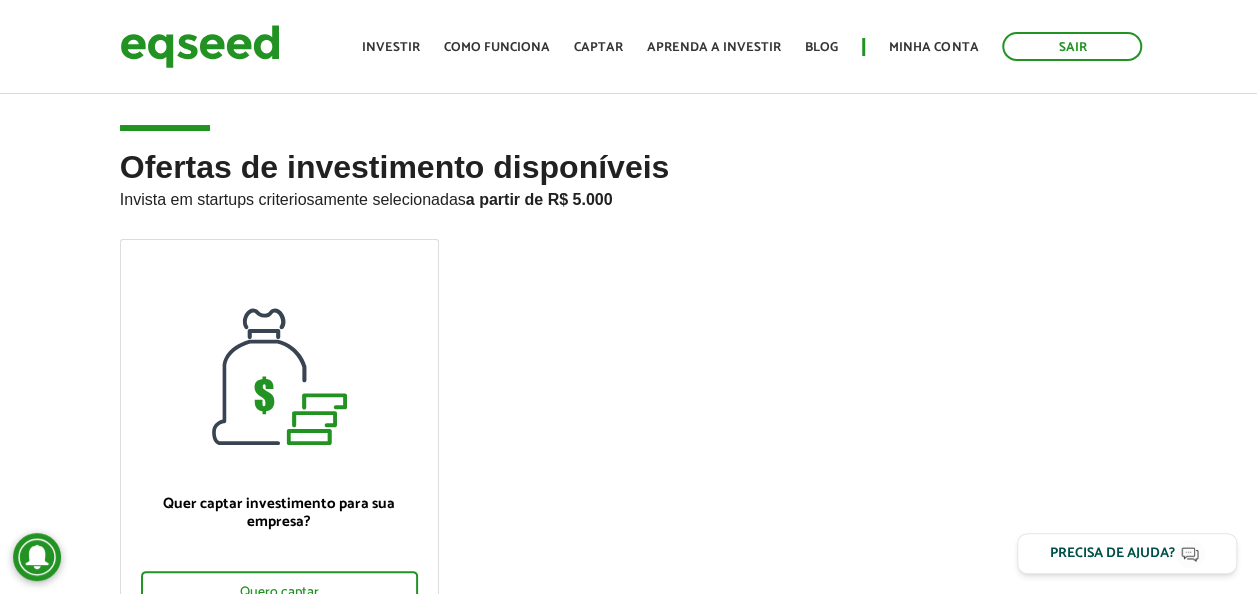 click on "a partir de R$ 5.000" at bounding box center [539, 199] 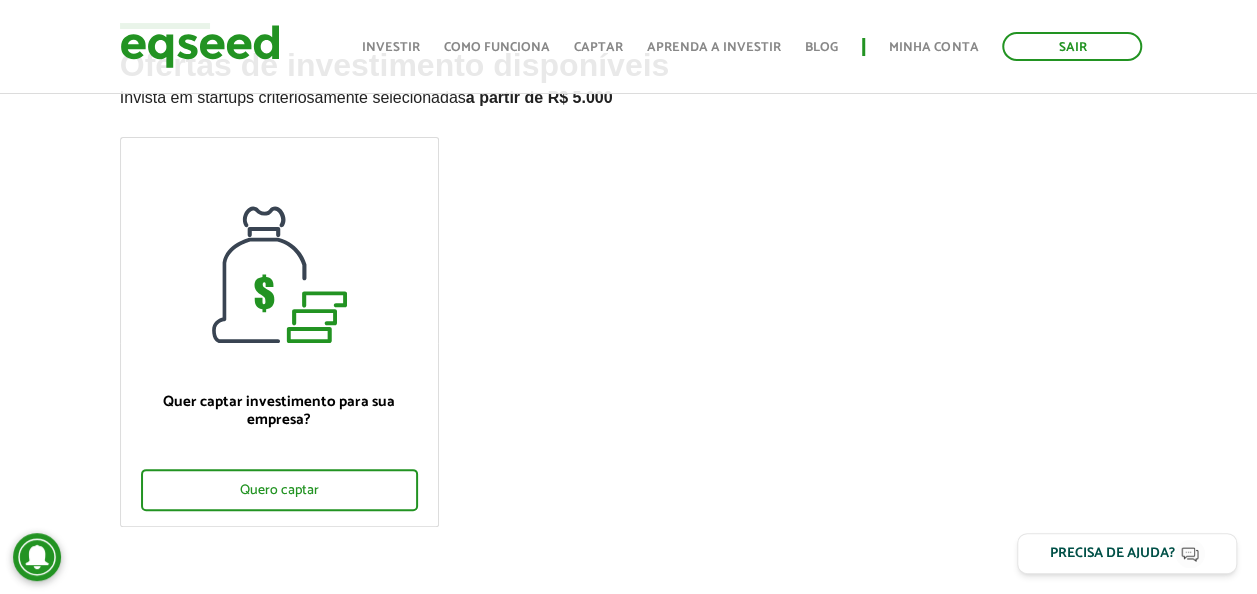 scroll, scrollTop: 100, scrollLeft: 0, axis: vertical 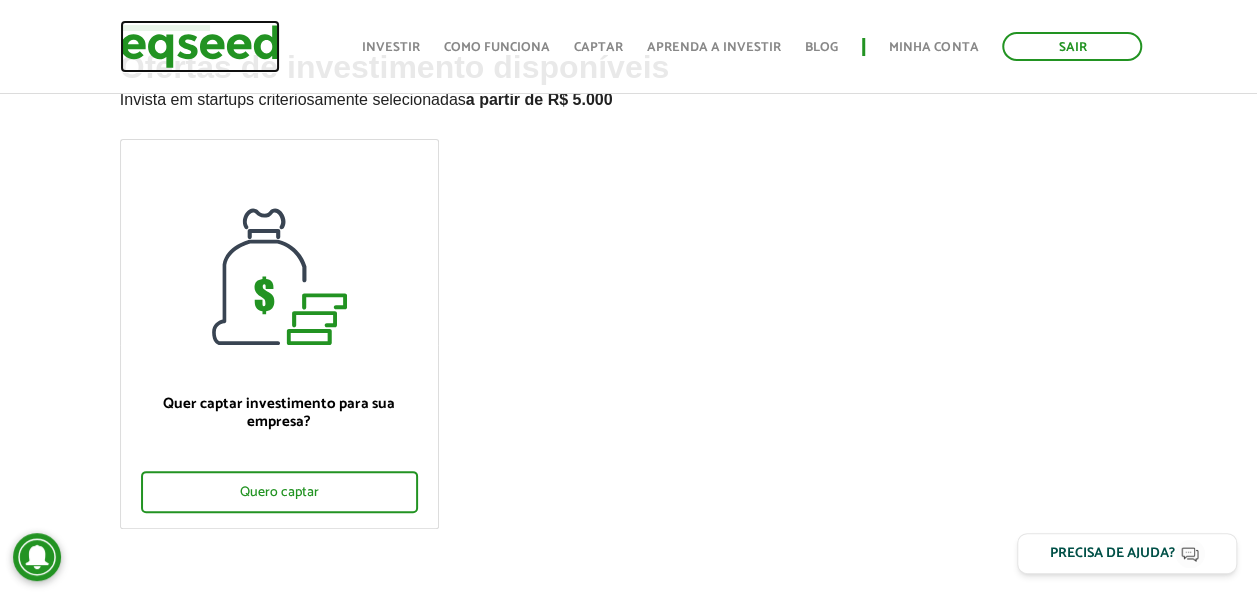 click at bounding box center [200, 46] 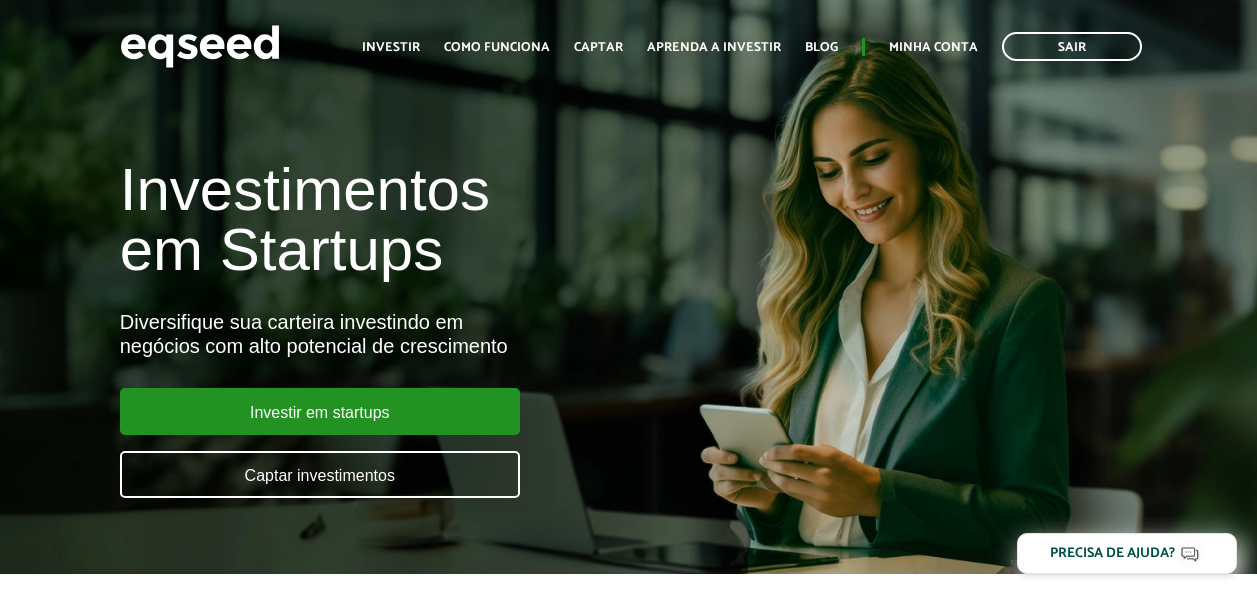 scroll, scrollTop: 0, scrollLeft: 0, axis: both 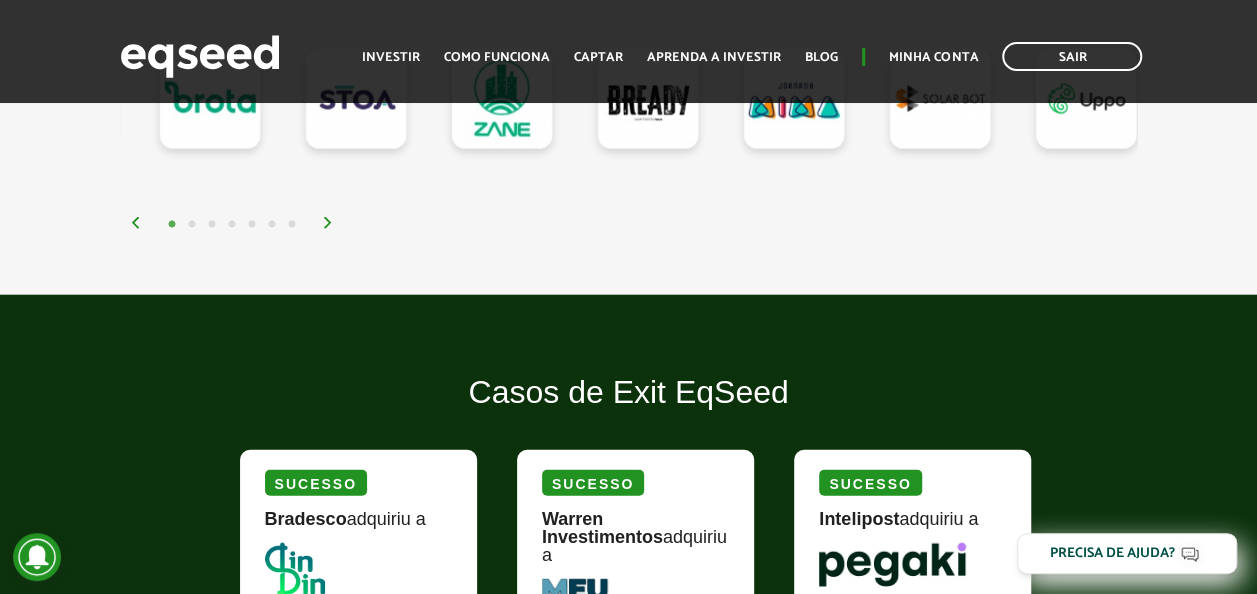 click on "2" at bounding box center (192, 225) 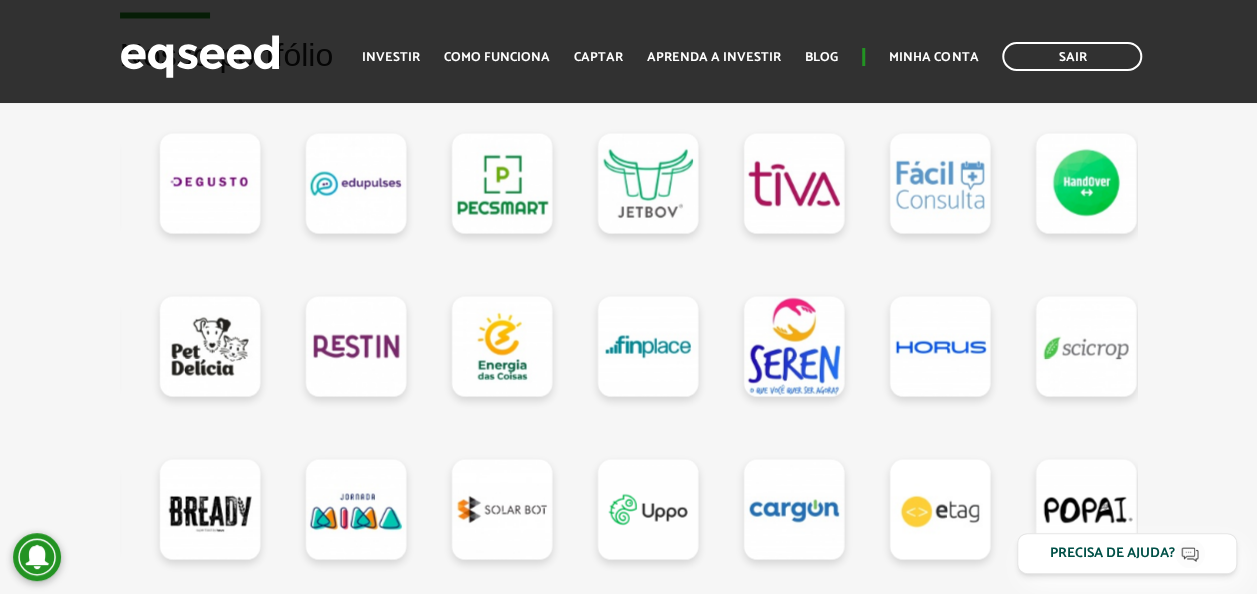 scroll, scrollTop: 1840, scrollLeft: 0, axis: vertical 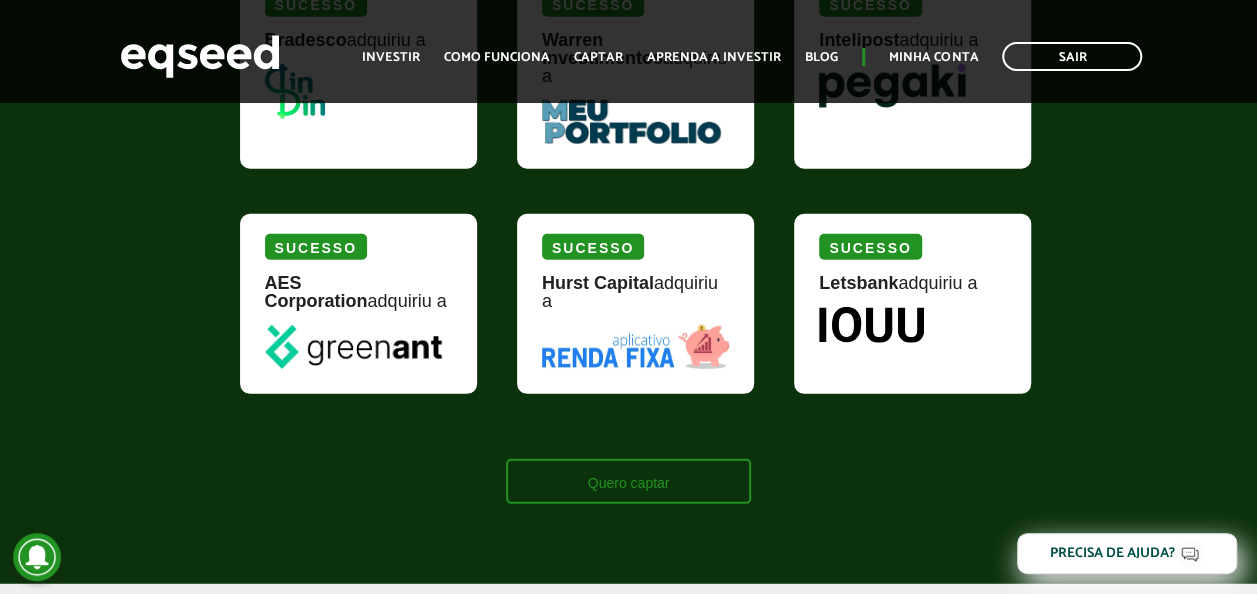 click on "Quero captar" at bounding box center [629, 481] 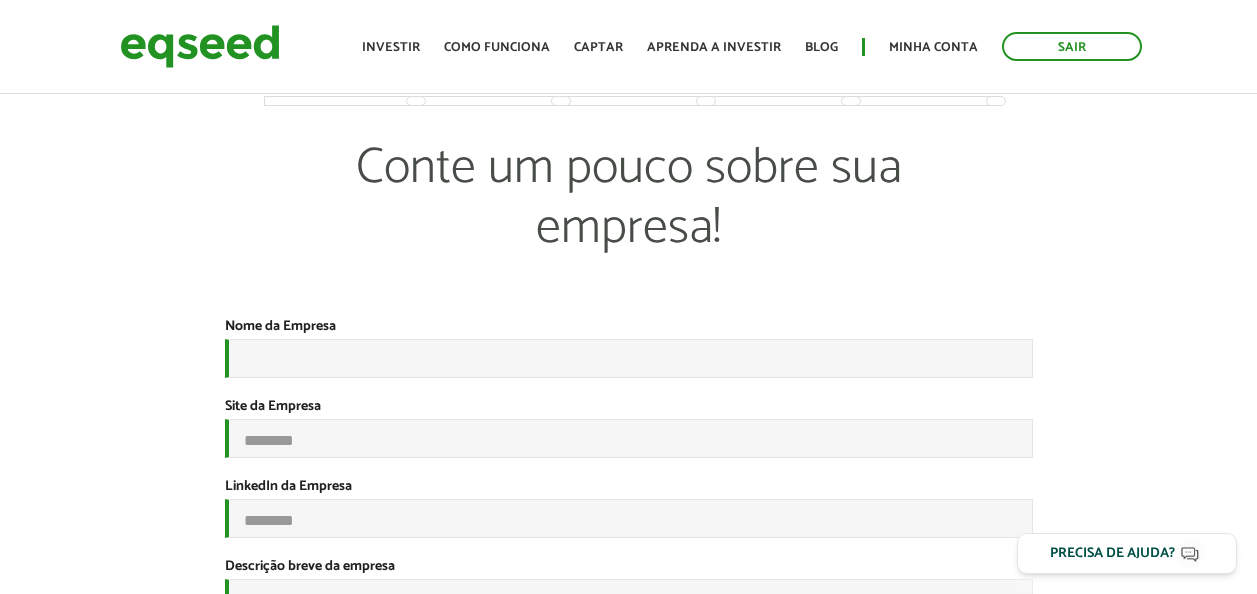 scroll, scrollTop: 0, scrollLeft: 0, axis: both 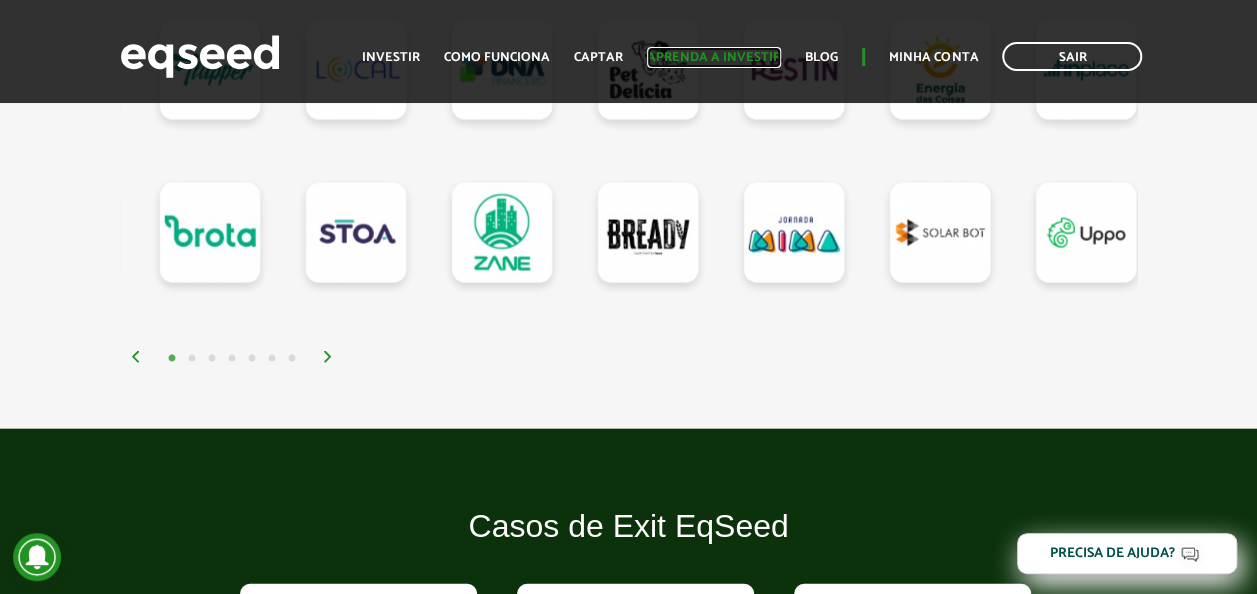 click on "Aprenda a investir" at bounding box center (714, 57) 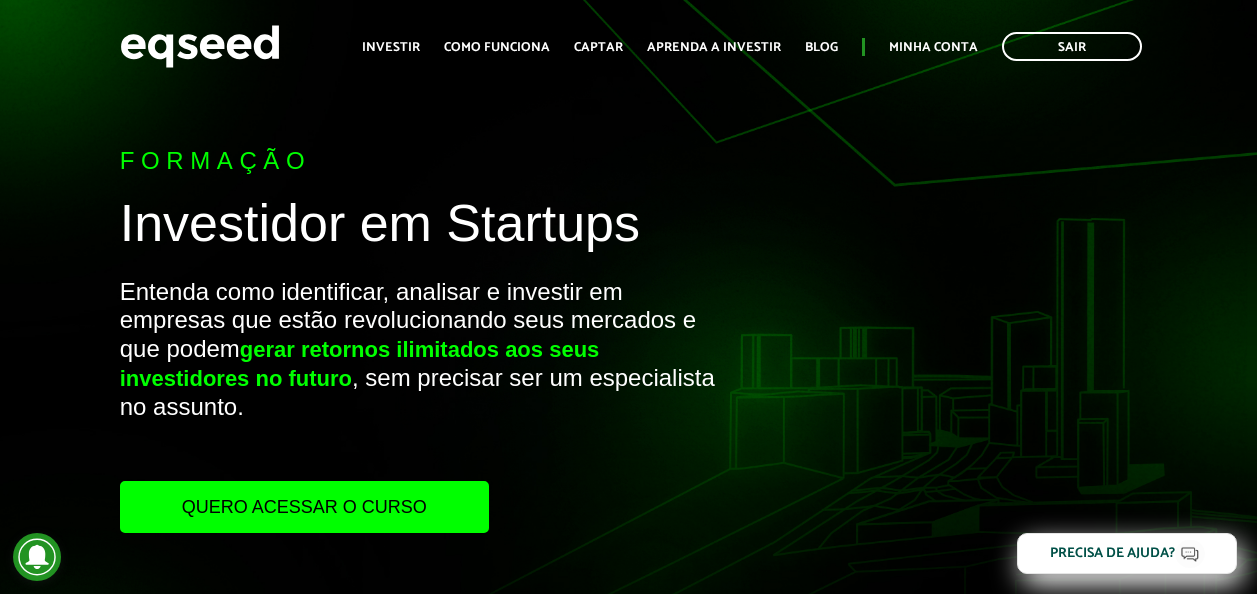 scroll, scrollTop: 0, scrollLeft: 0, axis: both 